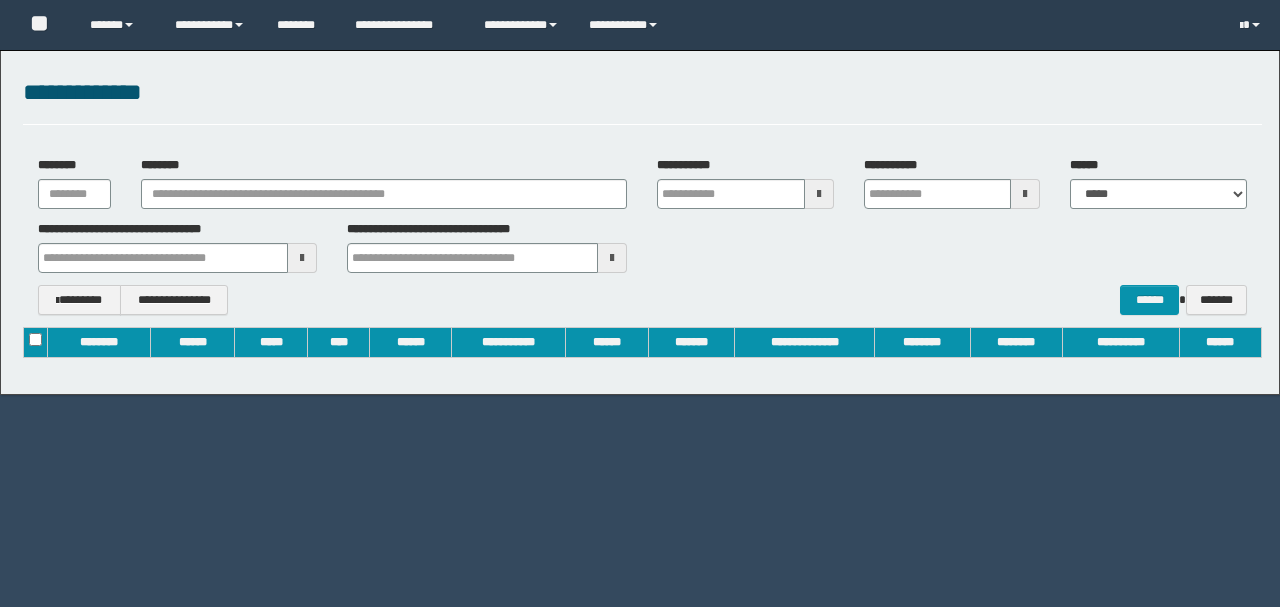 scroll, scrollTop: 0, scrollLeft: 0, axis: both 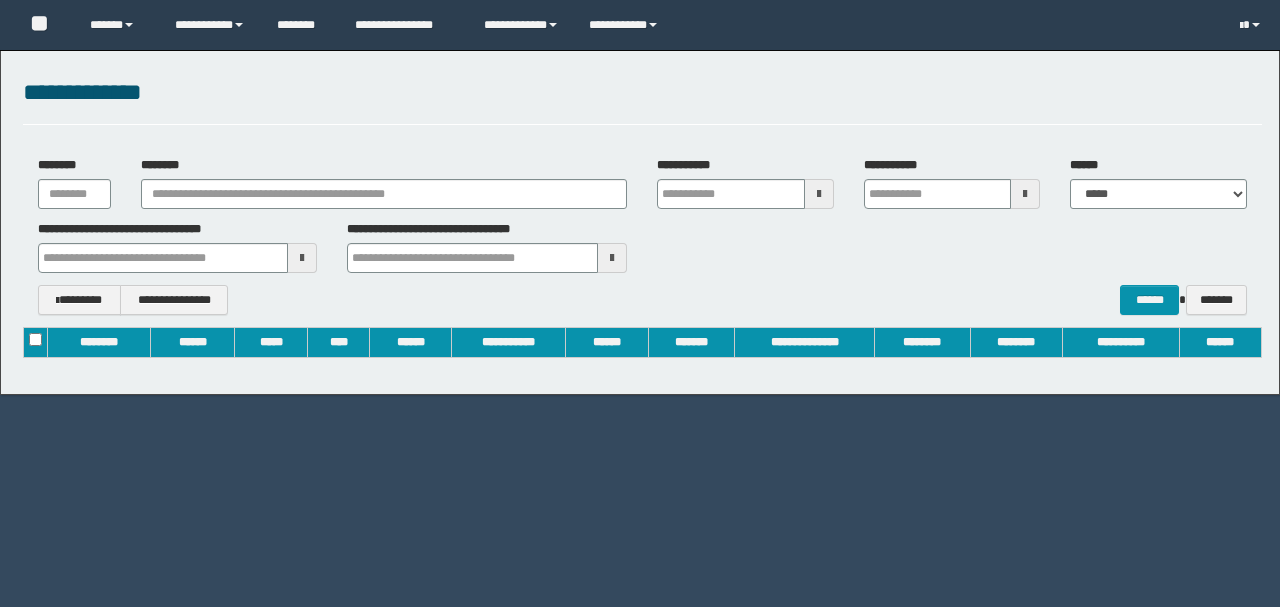 type on "**********" 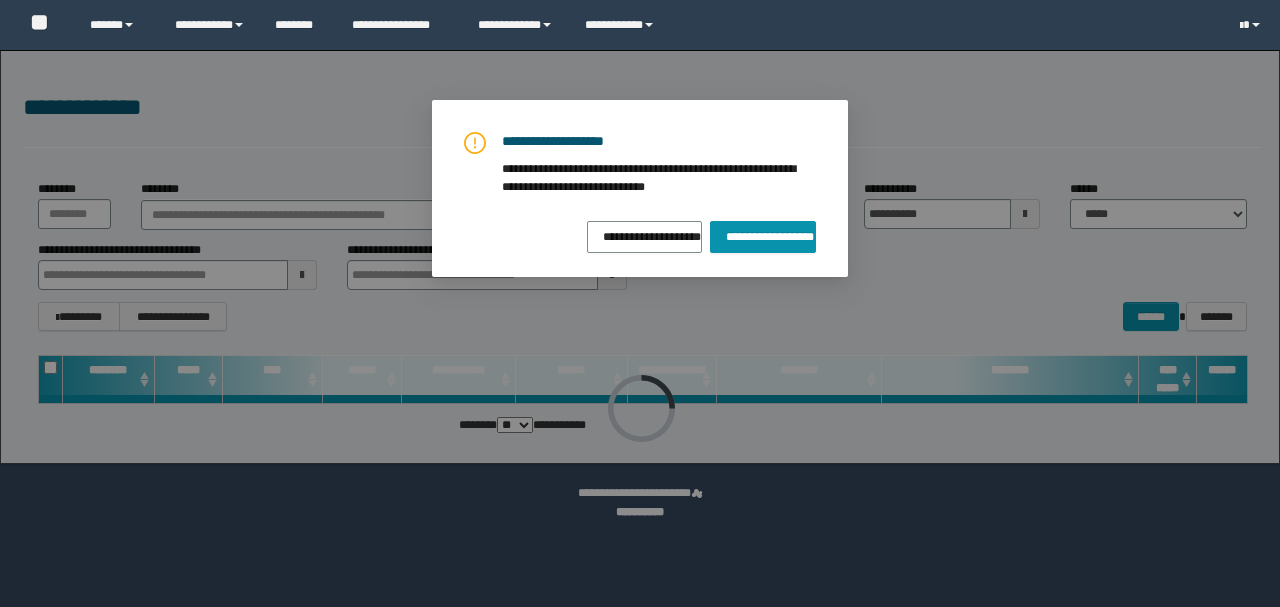 scroll, scrollTop: 0, scrollLeft: 0, axis: both 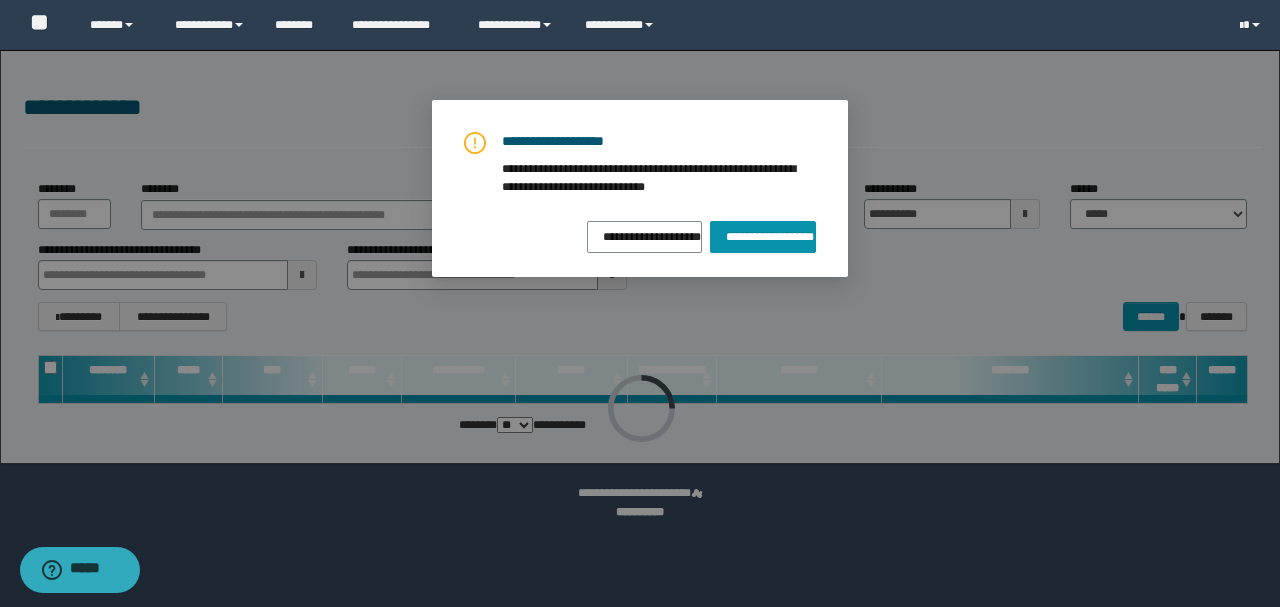 drag, startPoint x: 281, startPoint y: 187, endPoint x: 231, endPoint y: 213, distance: 56.35601 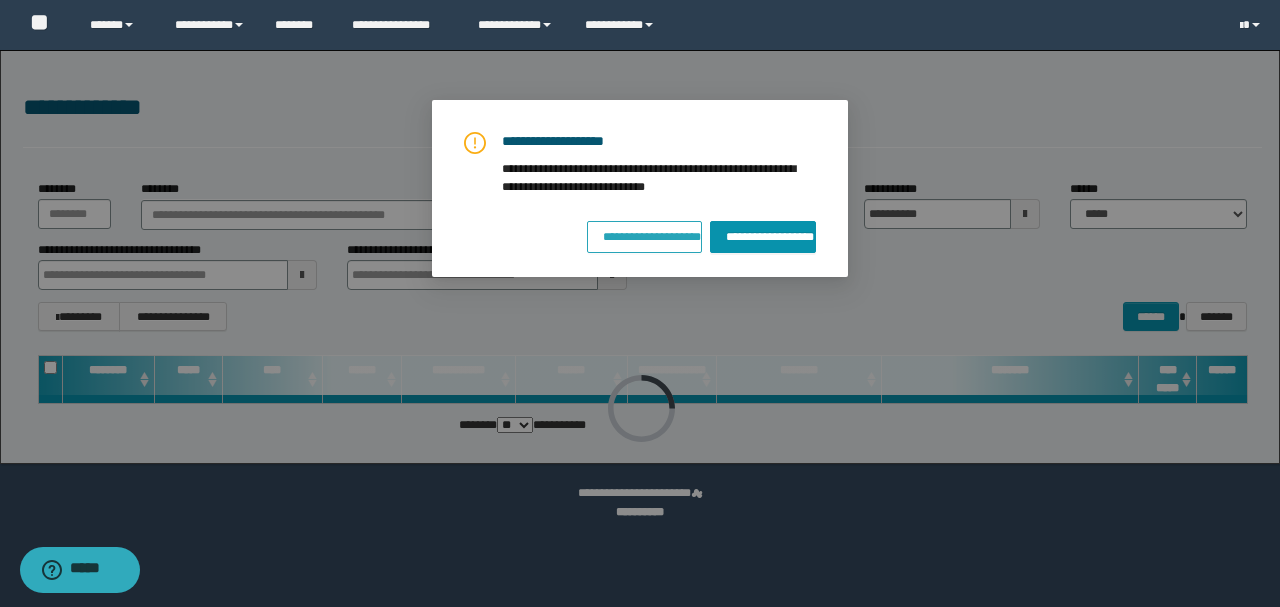drag, startPoint x: 231, startPoint y: 213, endPoint x: 625, endPoint y: 238, distance: 394.79236 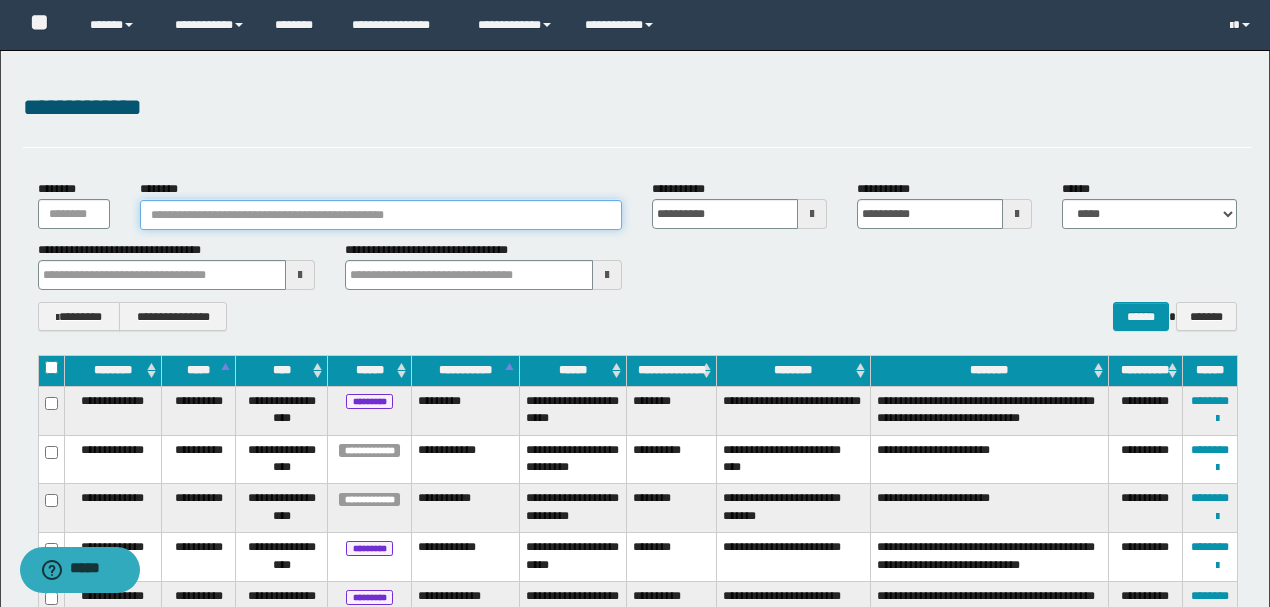 paste on "**********" 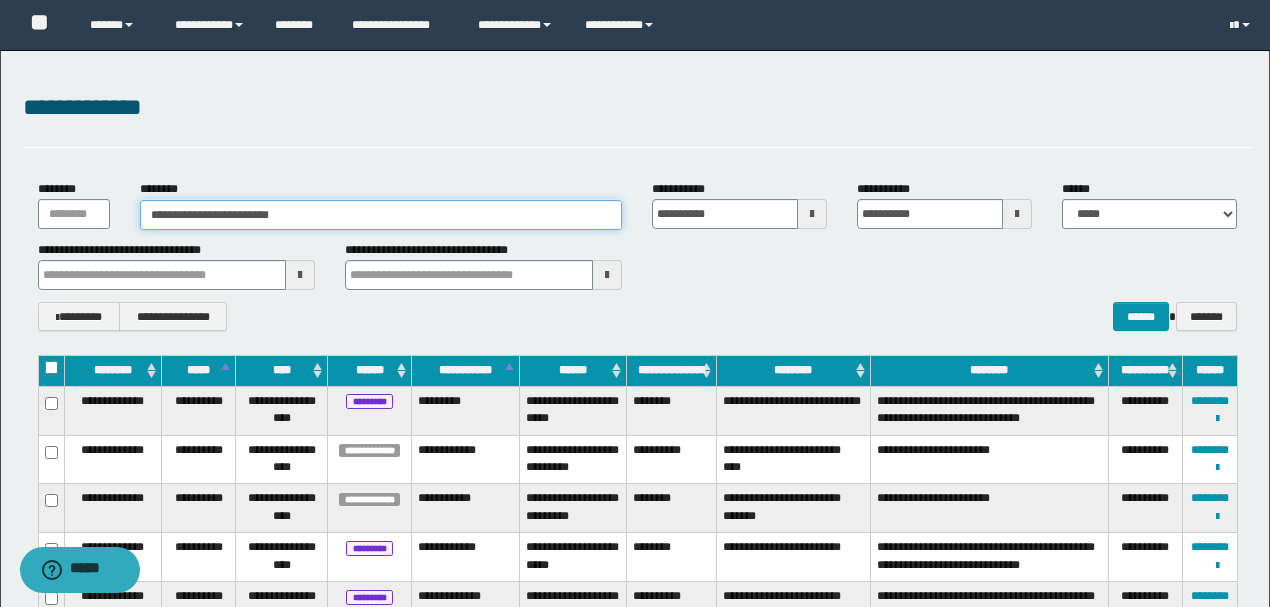 type on "**********" 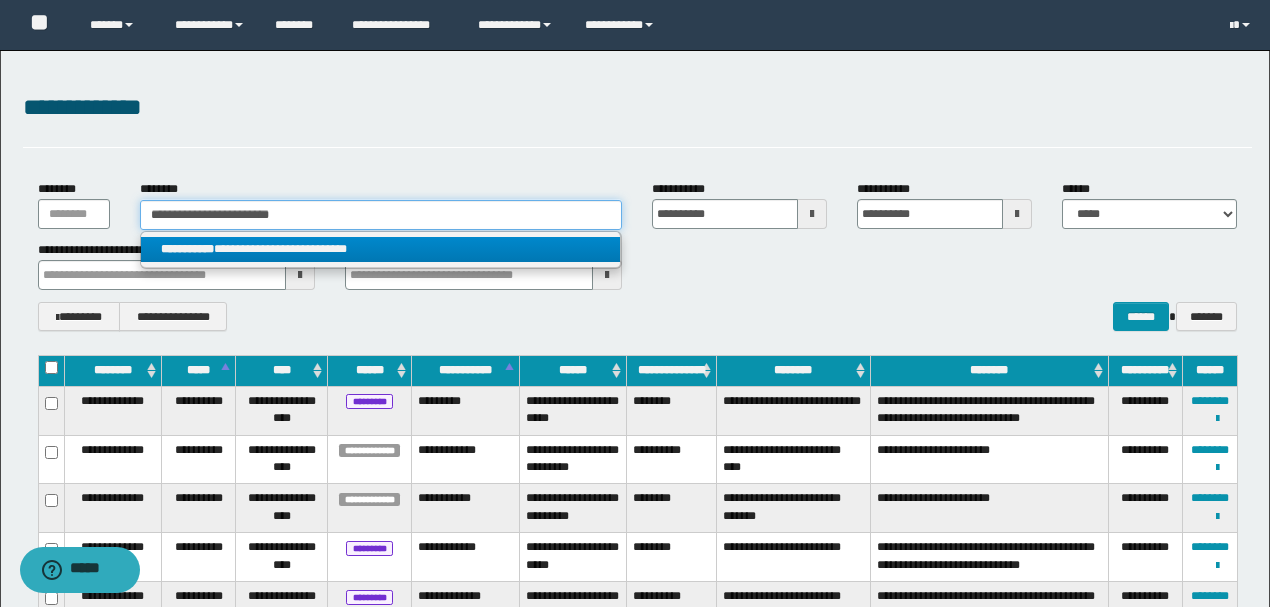type on "**********" 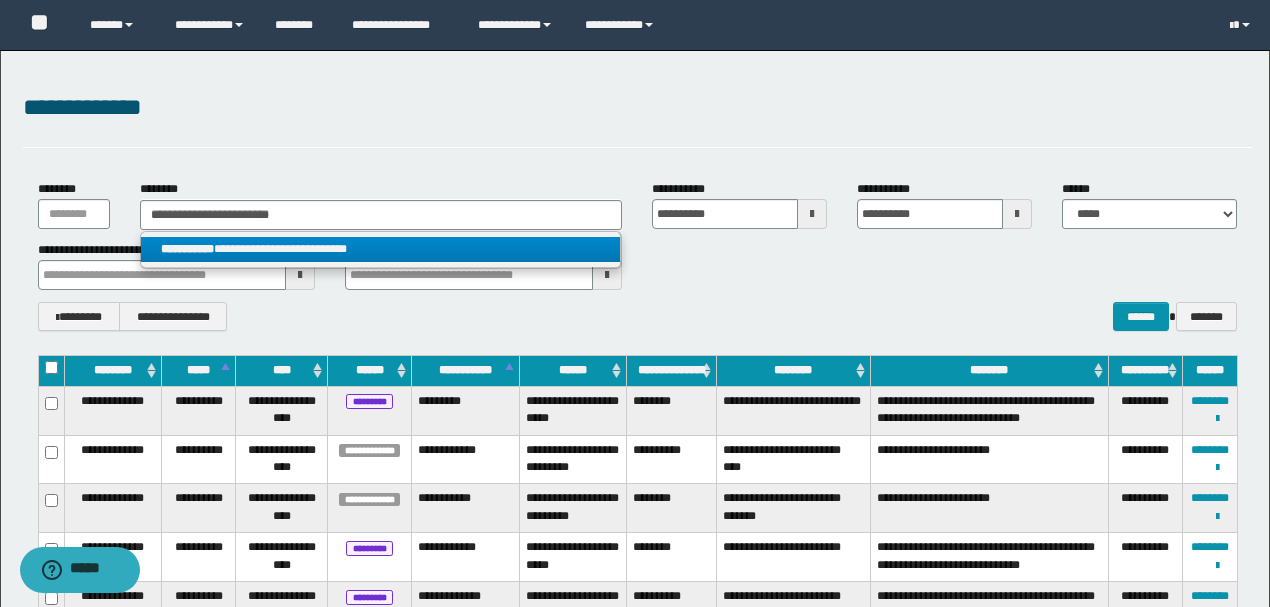 click on "**********" at bounding box center (380, 249) 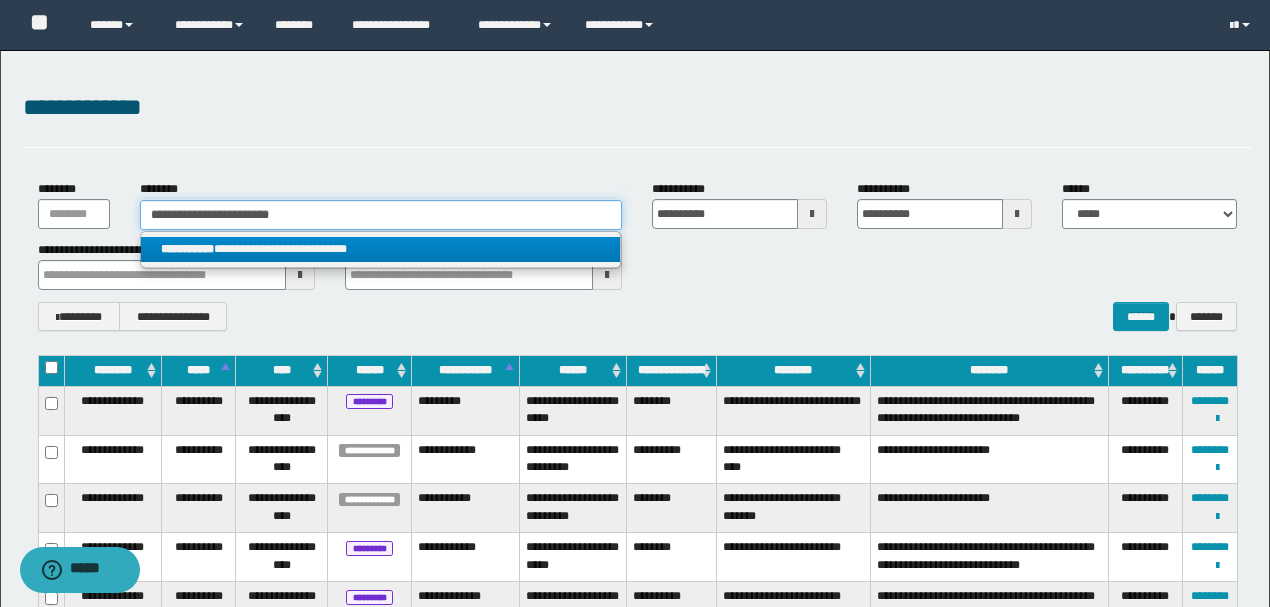 type 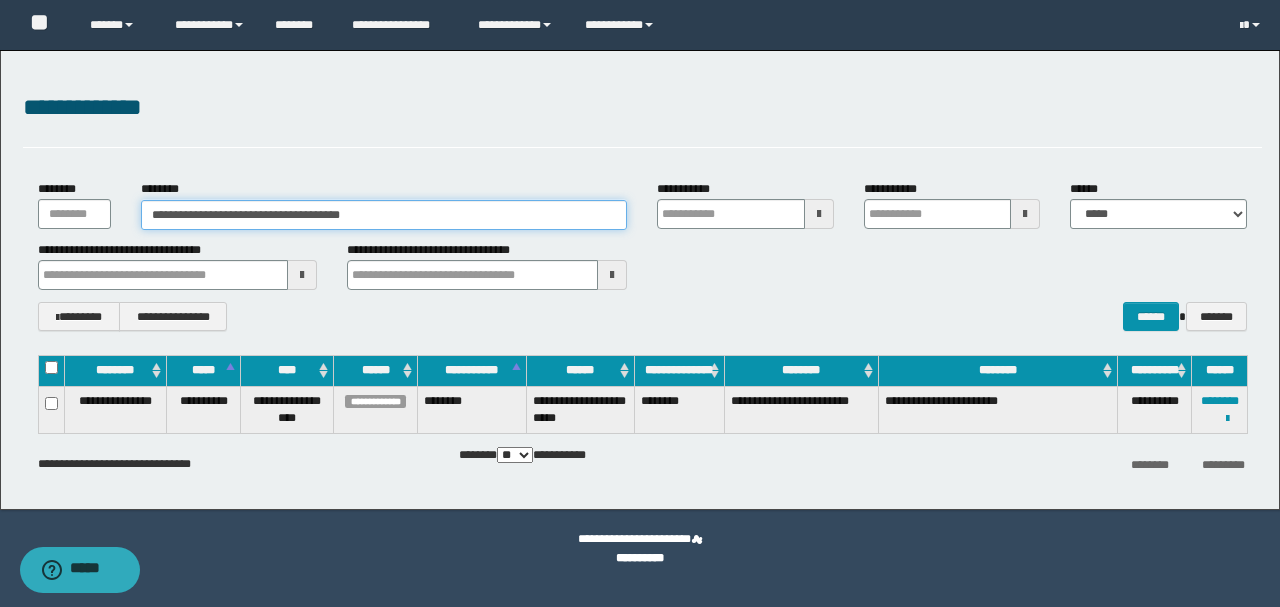 type 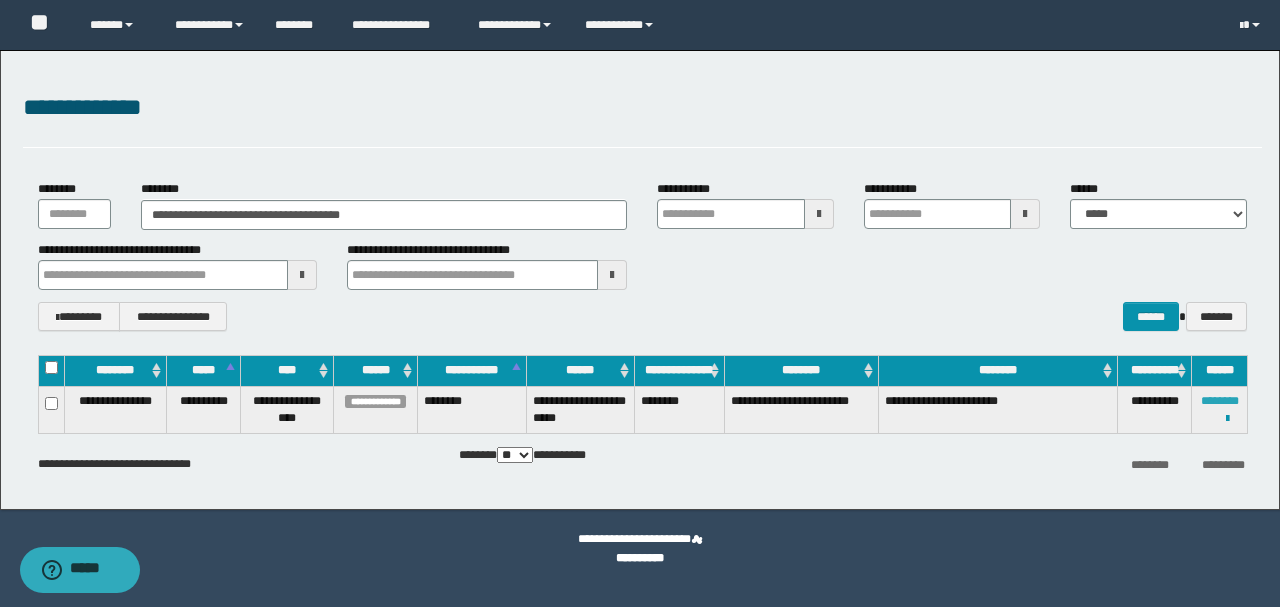 click on "********" at bounding box center [1220, 401] 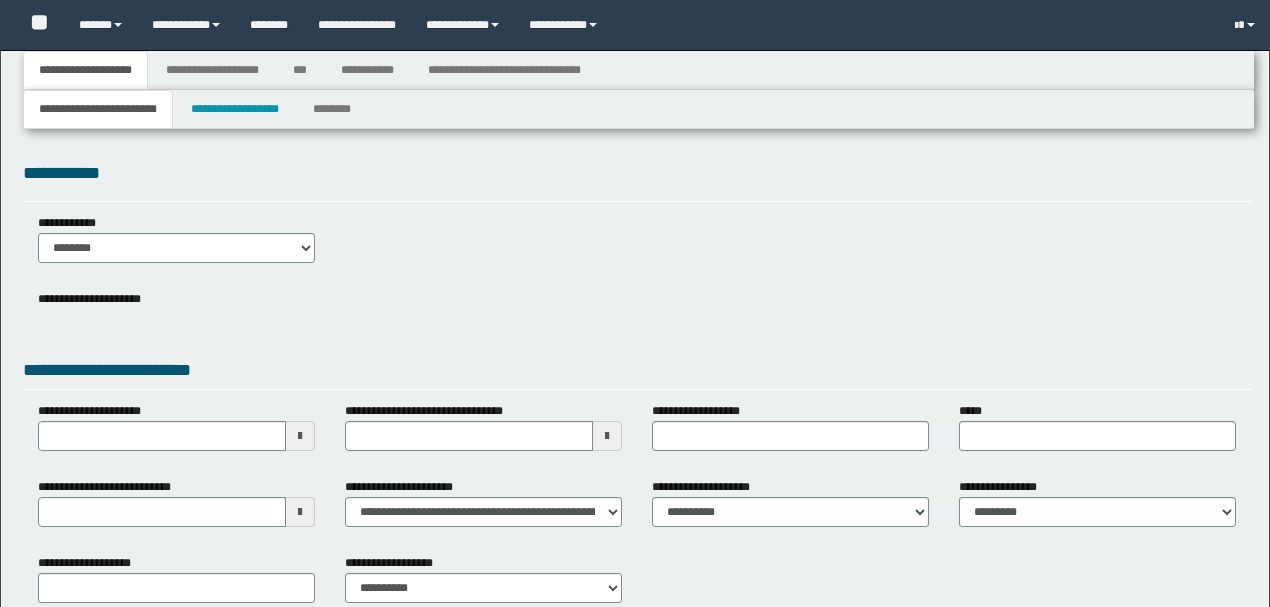 type 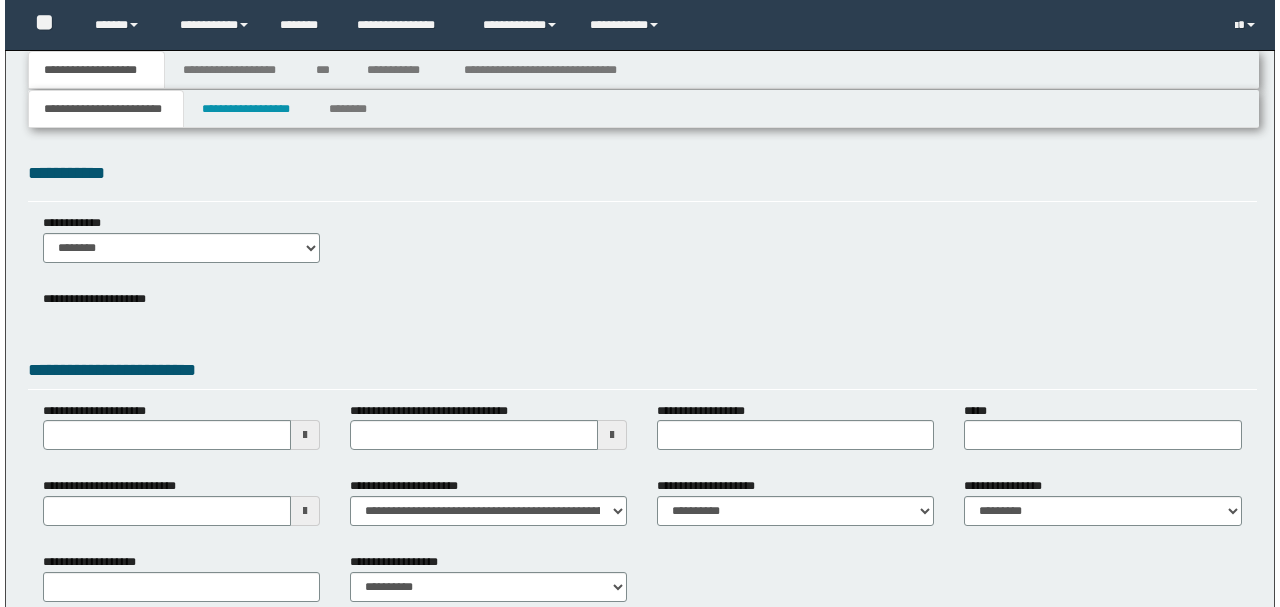 scroll, scrollTop: 0, scrollLeft: 0, axis: both 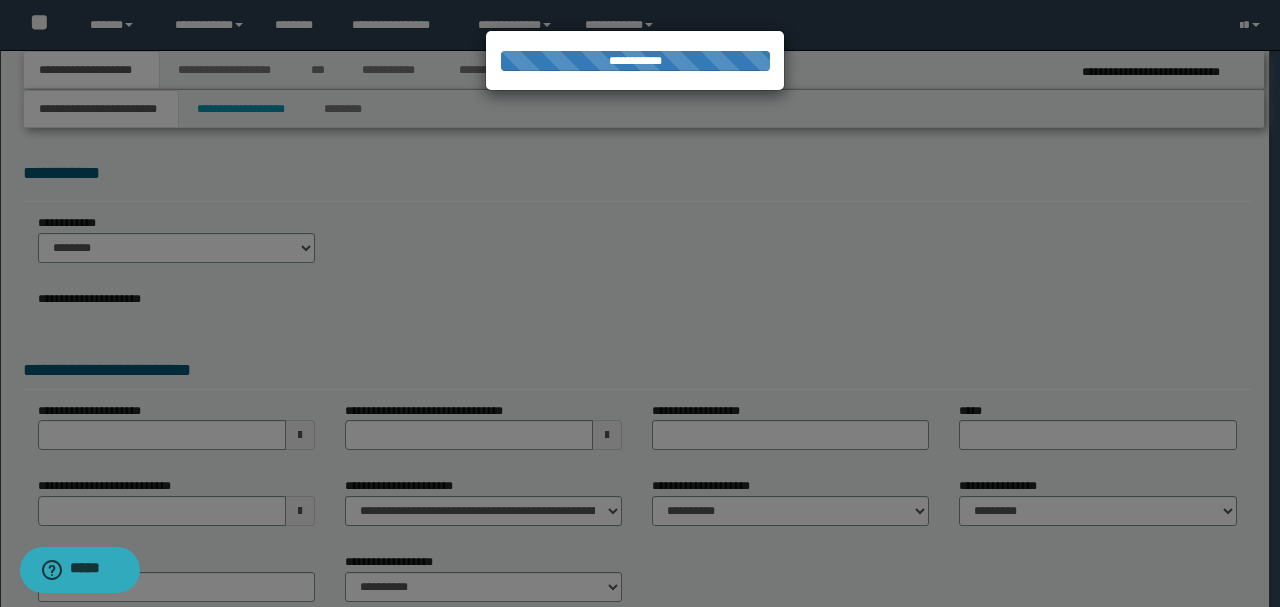 type on "**********" 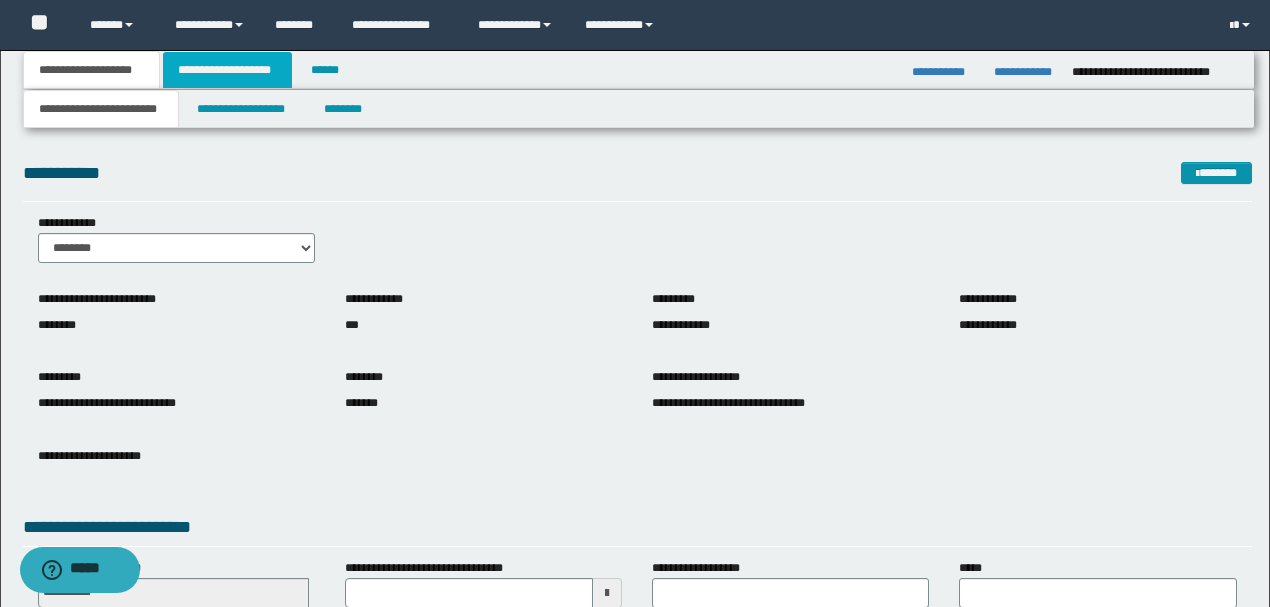 click on "**********" at bounding box center [227, 70] 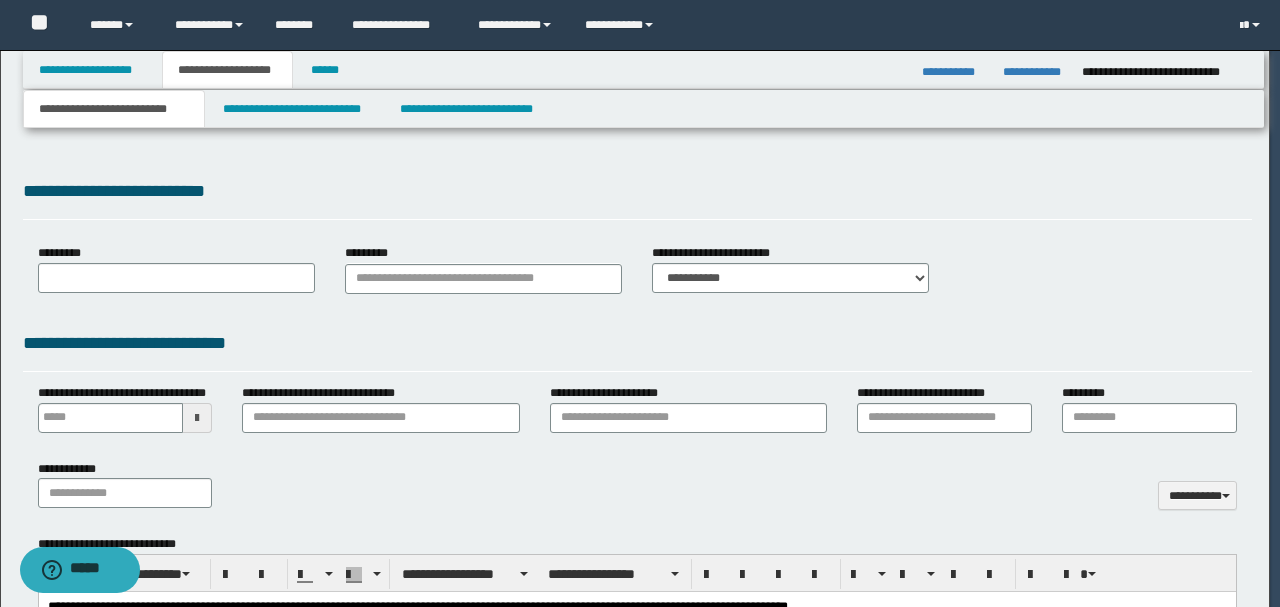scroll, scrollTop: 0, scrollLeft: 0, axis: both 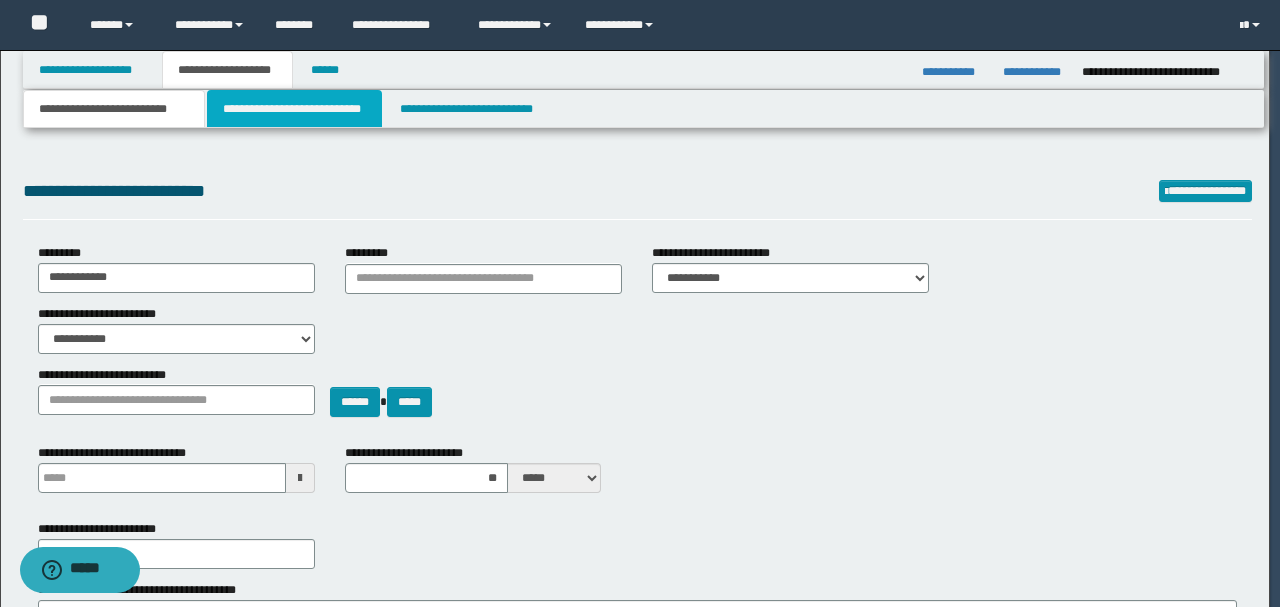 click on "**********" at bounding box center [294, 109] 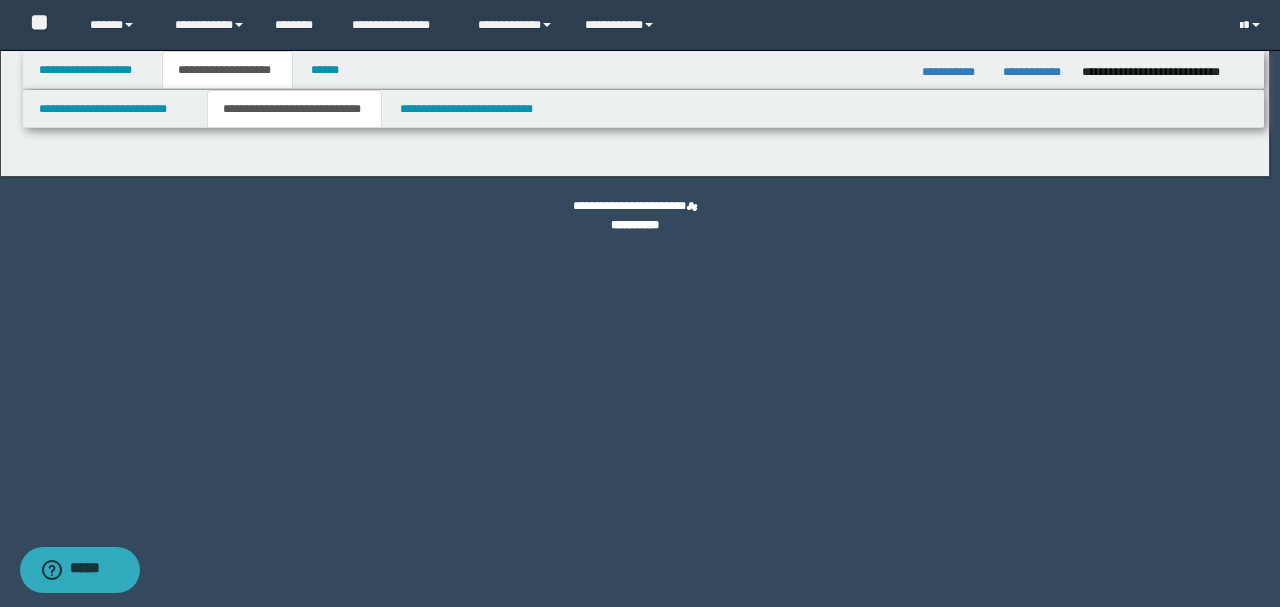 select on "*" 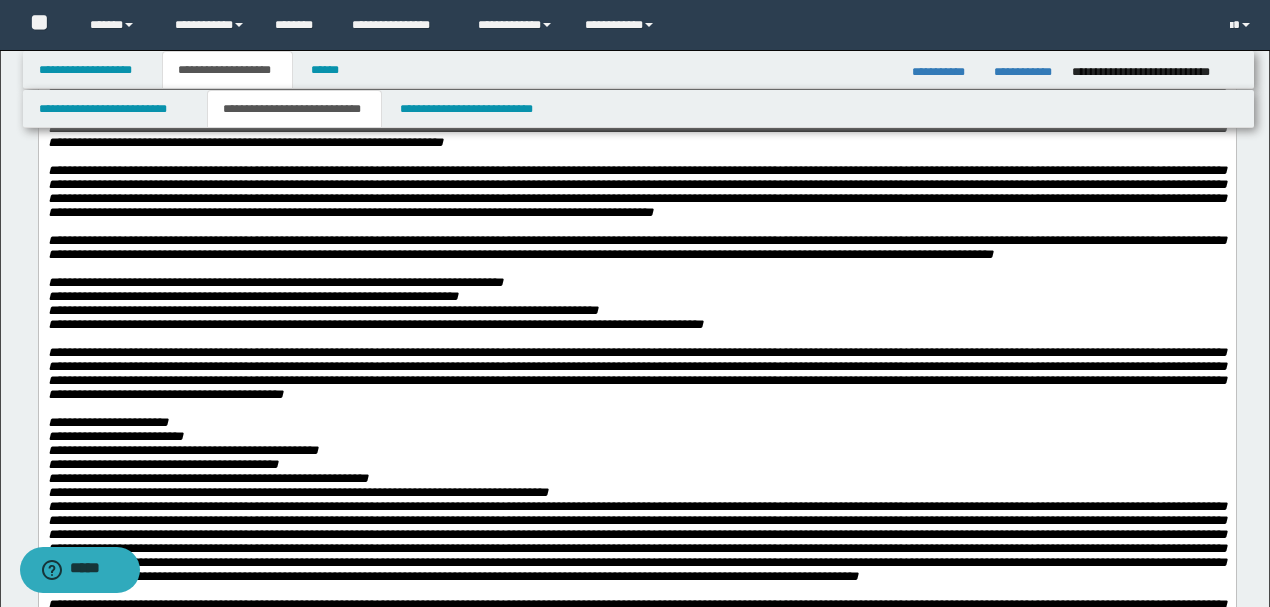 scroll, scrollTop: 2933, scrollLeft: 0, axis: vertical 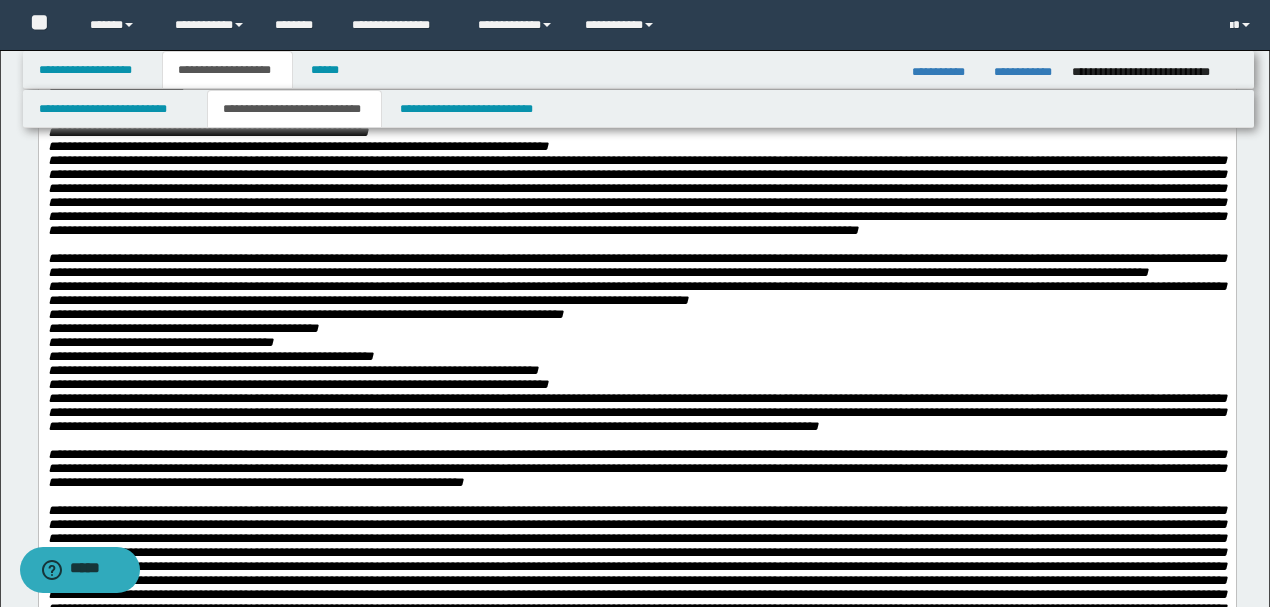 drag, startPoint x: 48, startPoint y: -43, endPoint x: 684, endPoint y: 525, distance: 852.7133 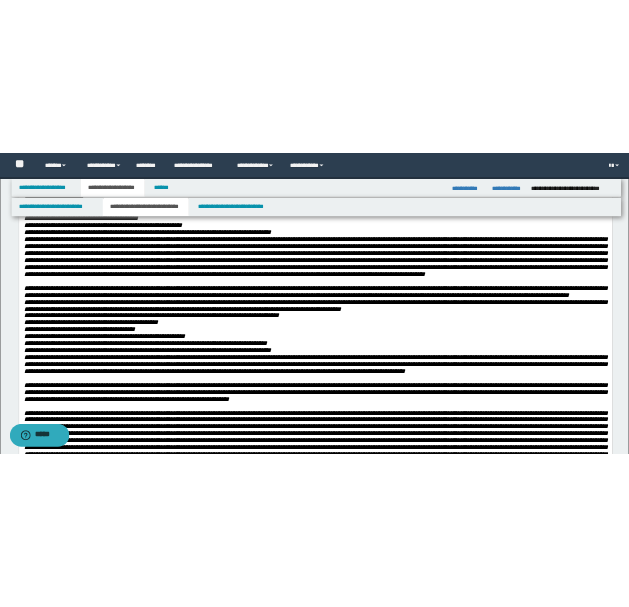 scroll, scrollTop: 2812, scrollLeft: 0, axis: vertical 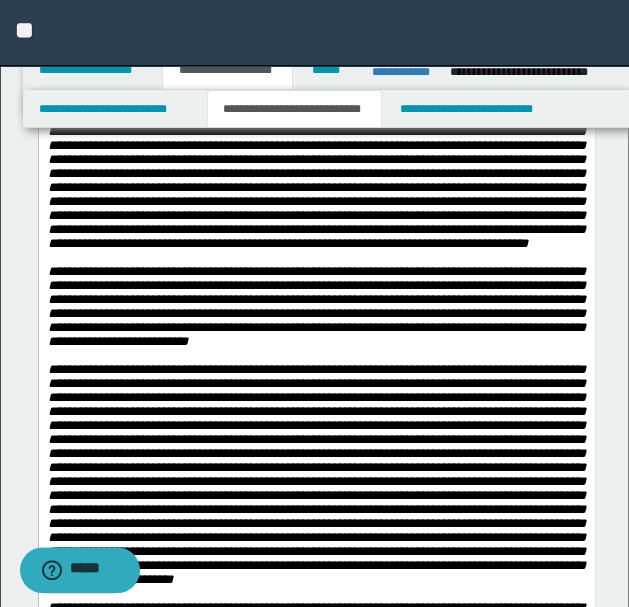 click at bounding box center (316, -207) 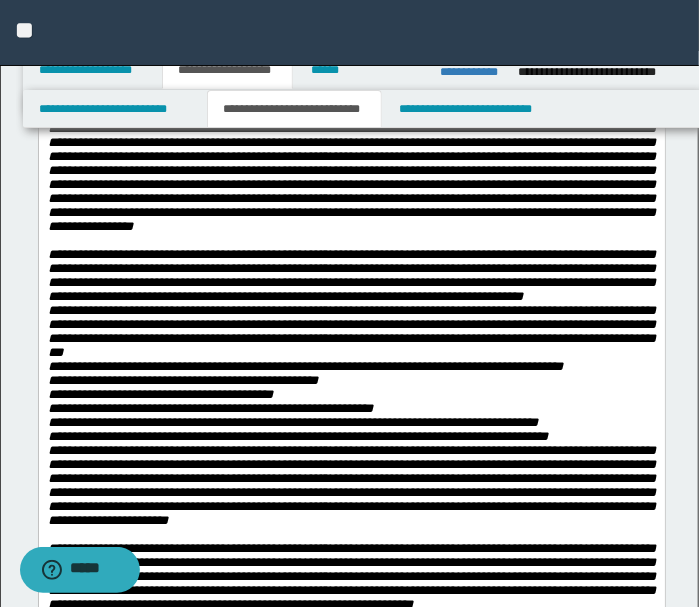 scroll, scrollTop: 4212, scrollLeft: 0, axis: vertical 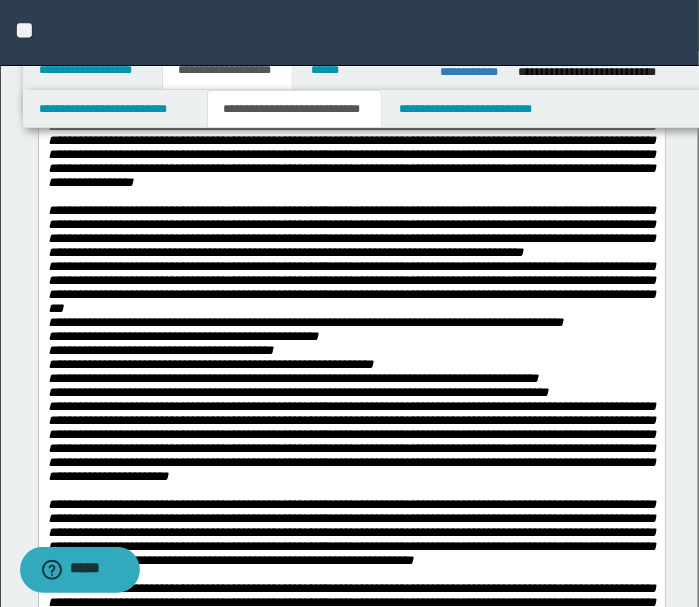 drag, startPoint x: 198, startPoint y: 365, endPoint x: 159, endPoint y: 353, distance: 40.804413 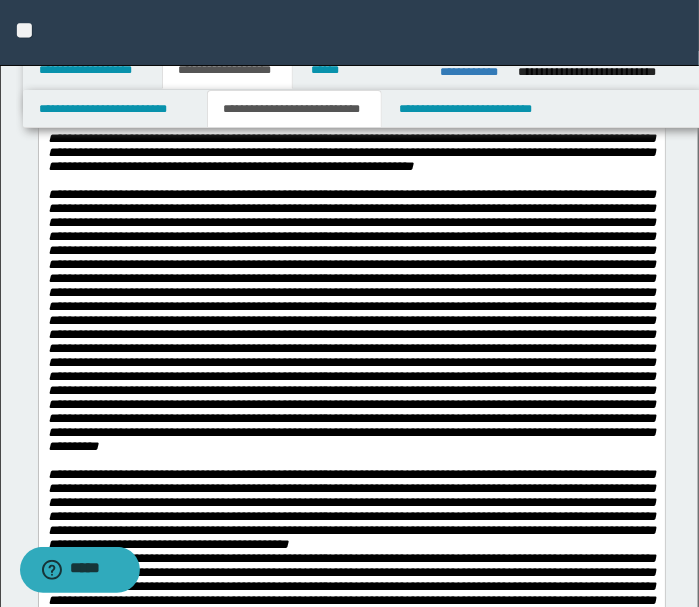 scroll, scrollTop: 4380, scrollLeft: 0, axis: vertical 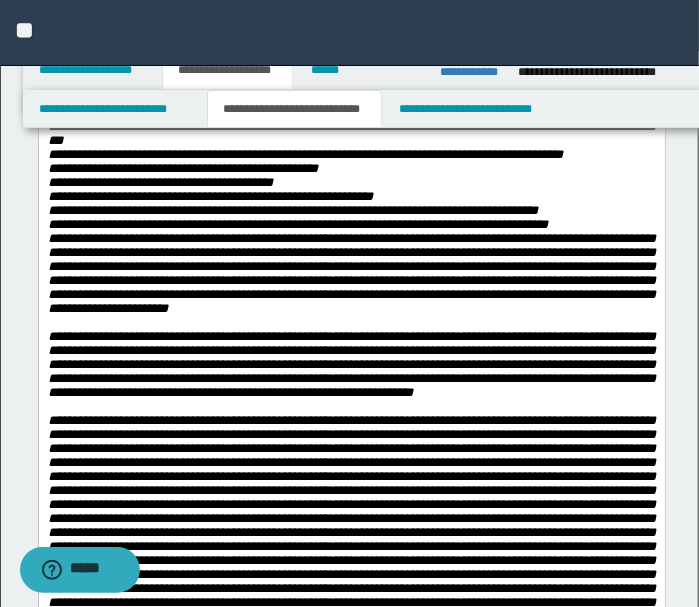 drag, startPoint x: 46, startPoint y: 145, endPoint x: 709, endPoint y: -3634, distance: 3836.7188 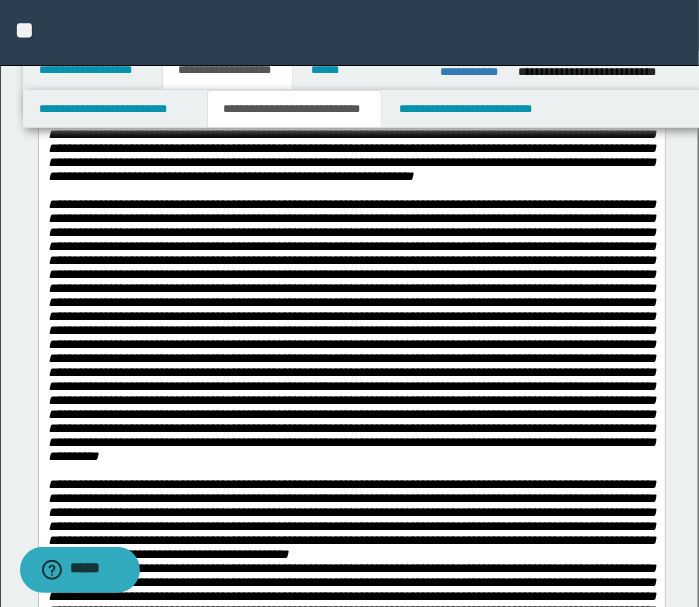 scroll, scrollTop: 4180, scrollLeft: 0, axis: vertical 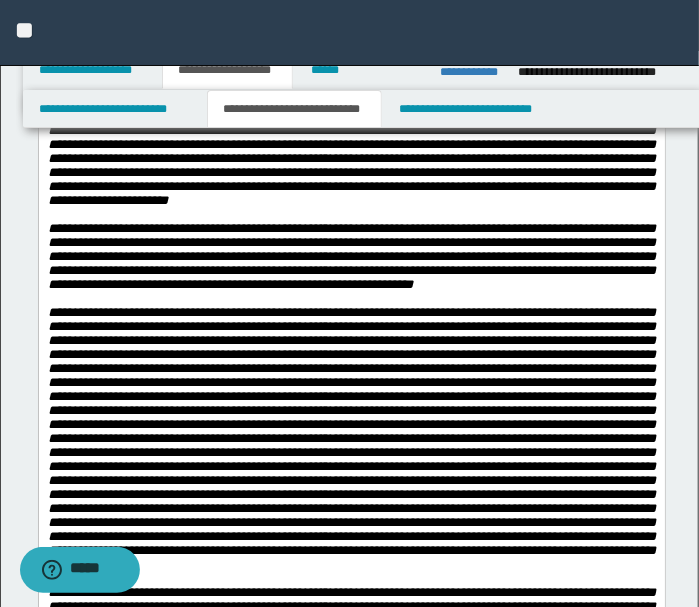 click on "**********" at bounding box center (351, -329) 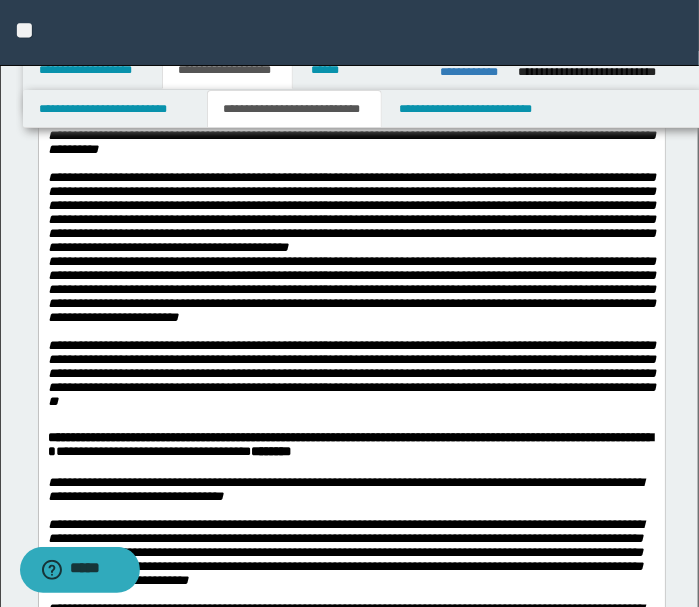 scroll, scrollTop: 4713, scrollLeft: 0, axis: vertical 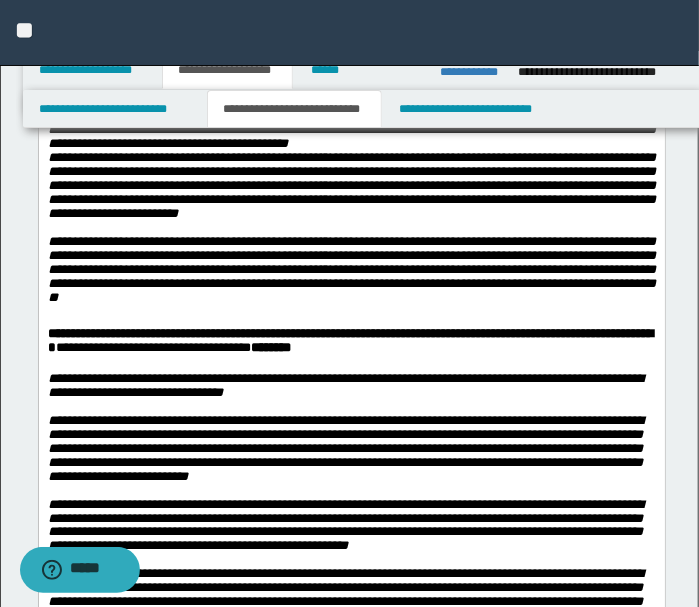 click on "**********" at bounding box center [351, -352] 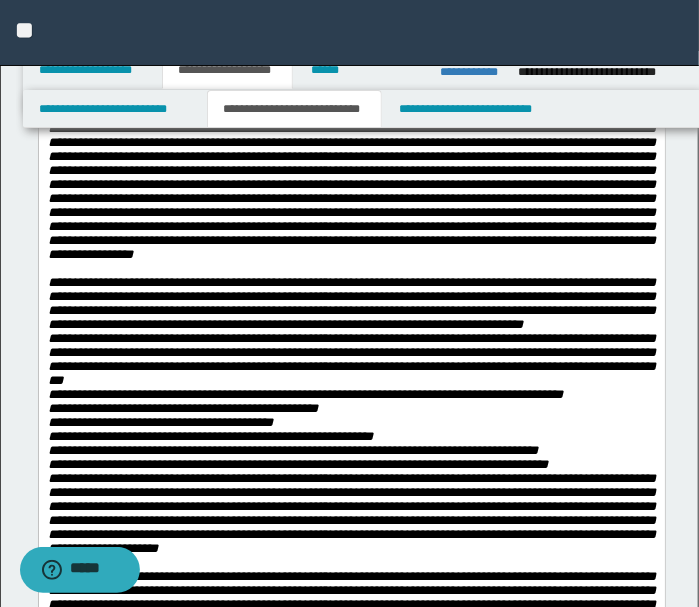 scroll, scrollTop: 3780, scrollLeft: 0, axis: vertical 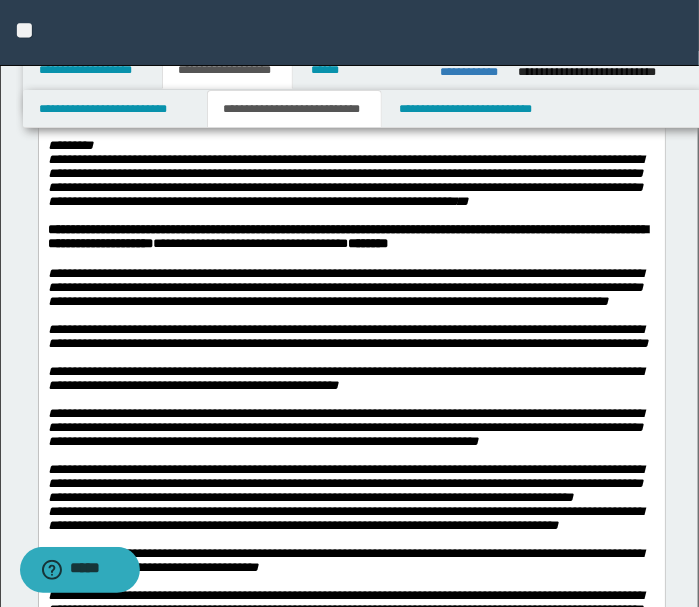 drag, startPoint x: 45, startPoint y: -1588, endPoint x: 289, endPoint y: 299, distance: 1902.71 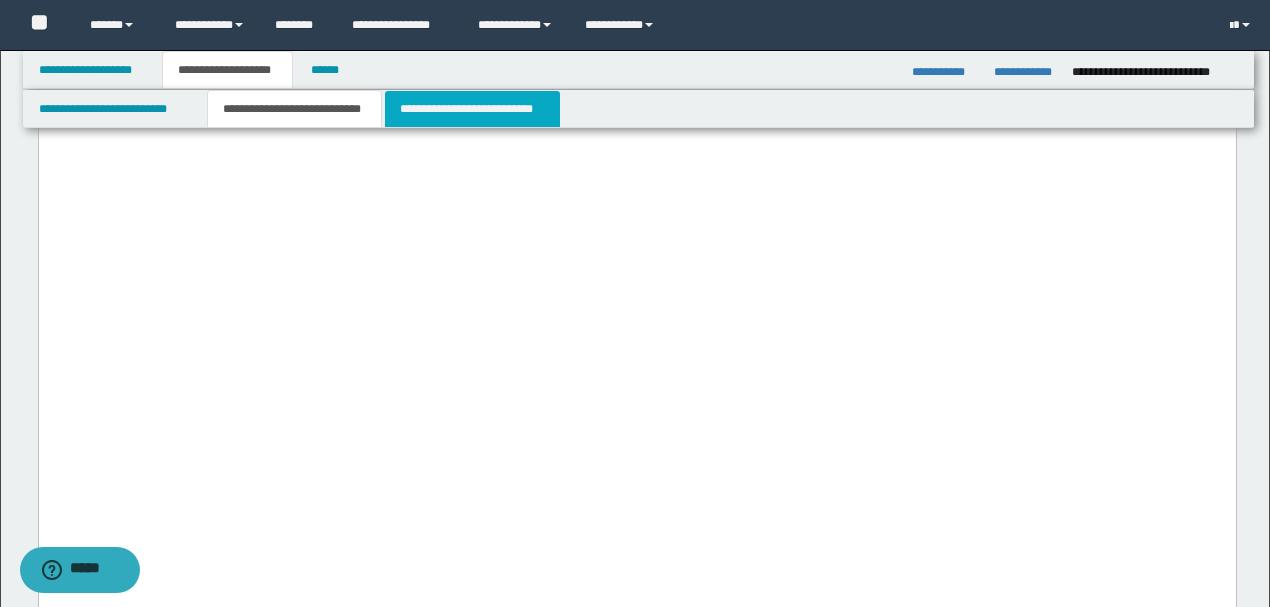 click on "**********" at bounding box center (472, 109) 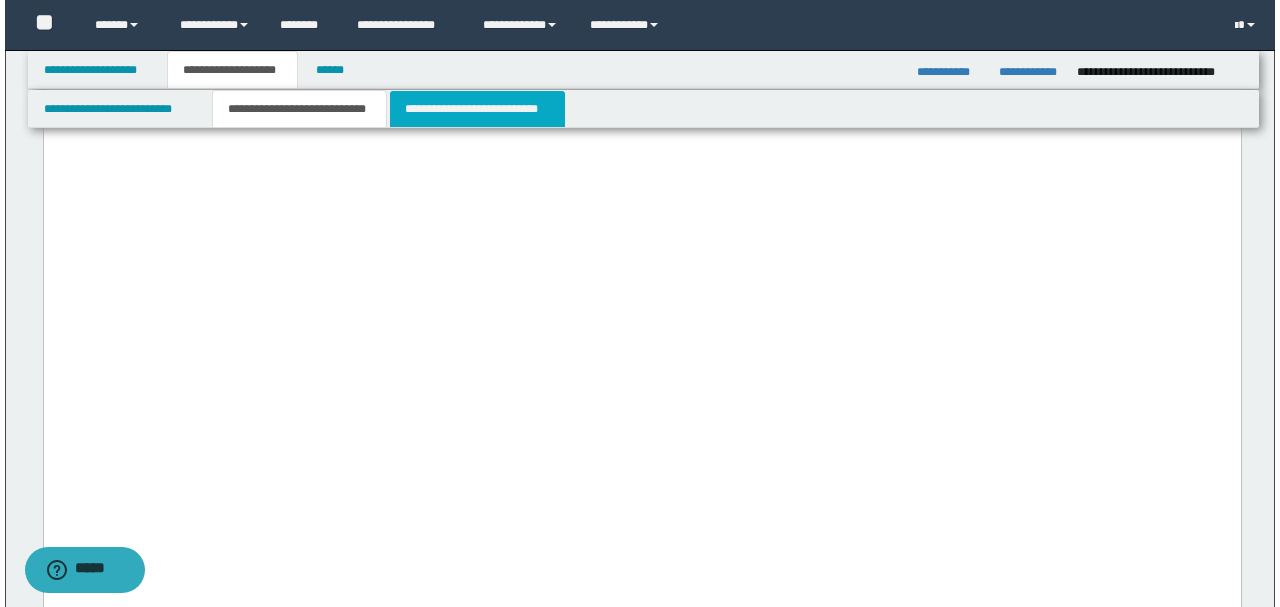 scroll, scrollTop: 0, scrollLeft: 0, axis: both 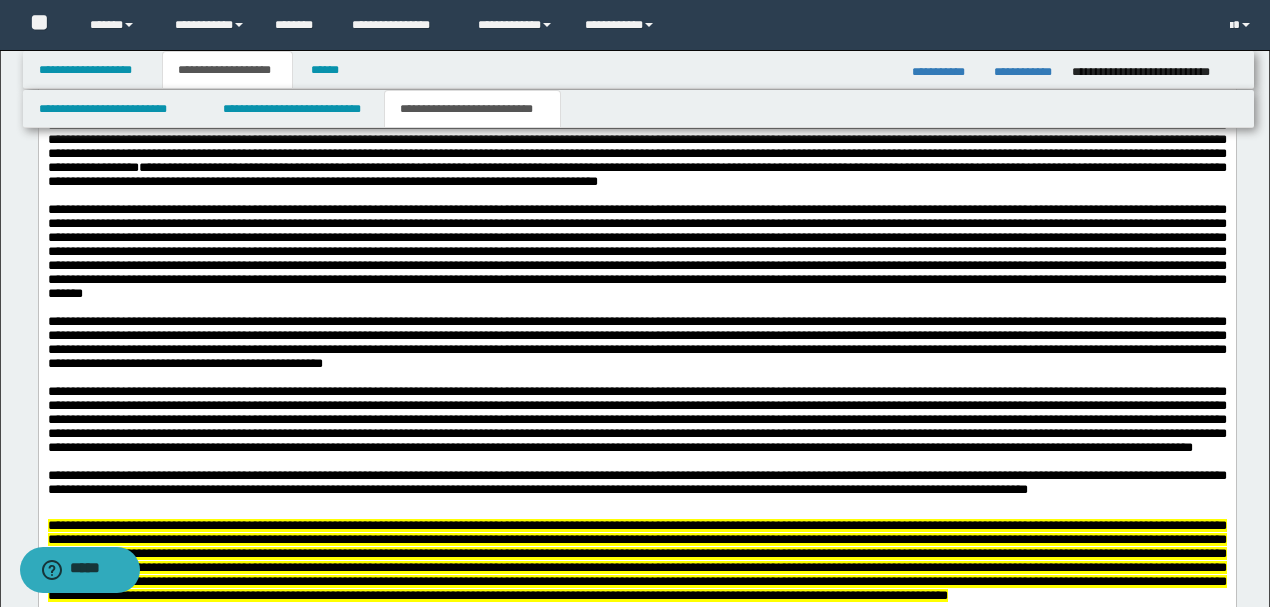 click at bounding box center [636, -98] 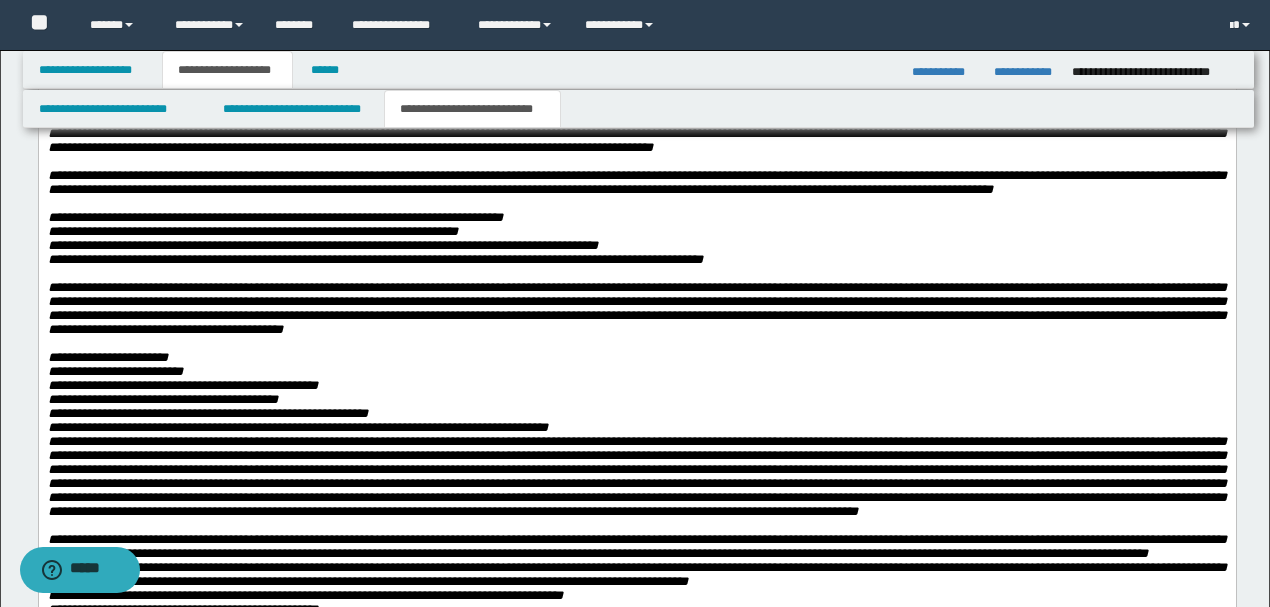 scroll, scrollTop: 6066, scrollLeft: 0, axis: vertical 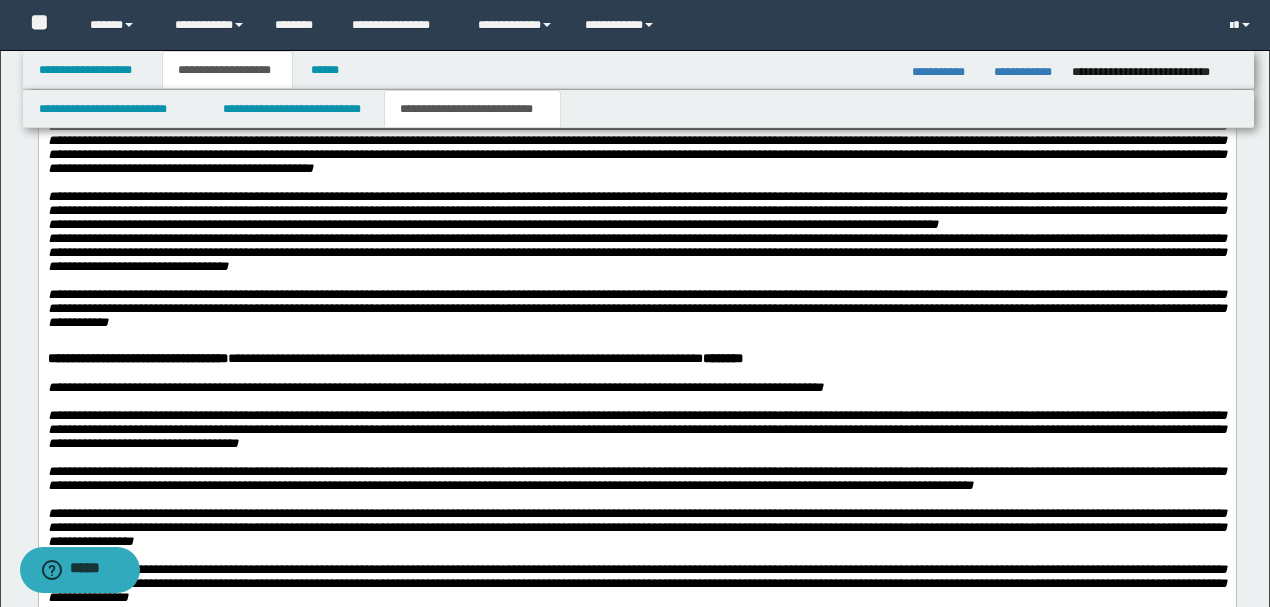 drag, startPoint x: 45, startPoint y: -408, endPoint x: 612, endPoint y: 382, distance: 972.414 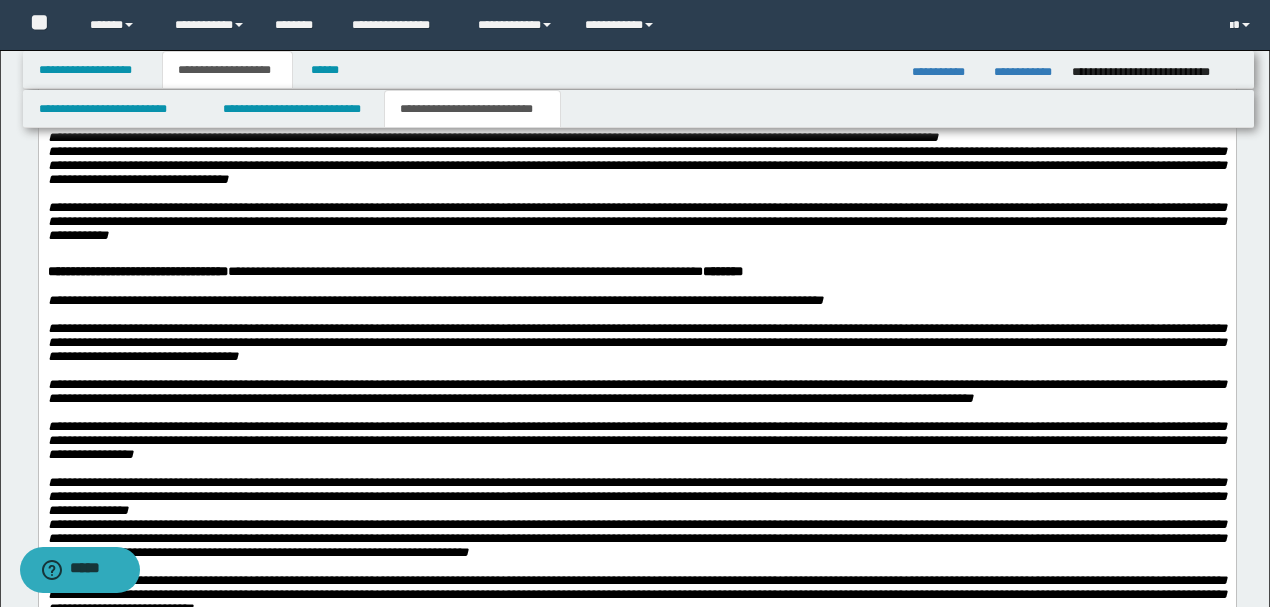 scroll, scrollTop: 6106, scrollLeft: 0, axis: vertical 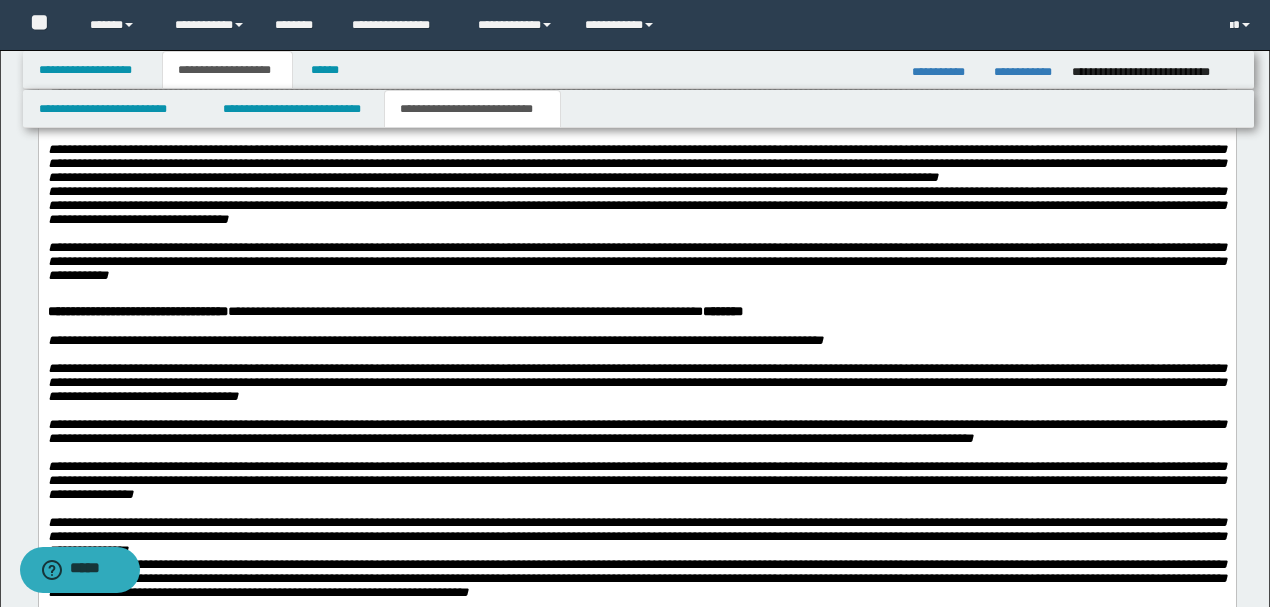 click on "**********" at bounding box center (636, -437) 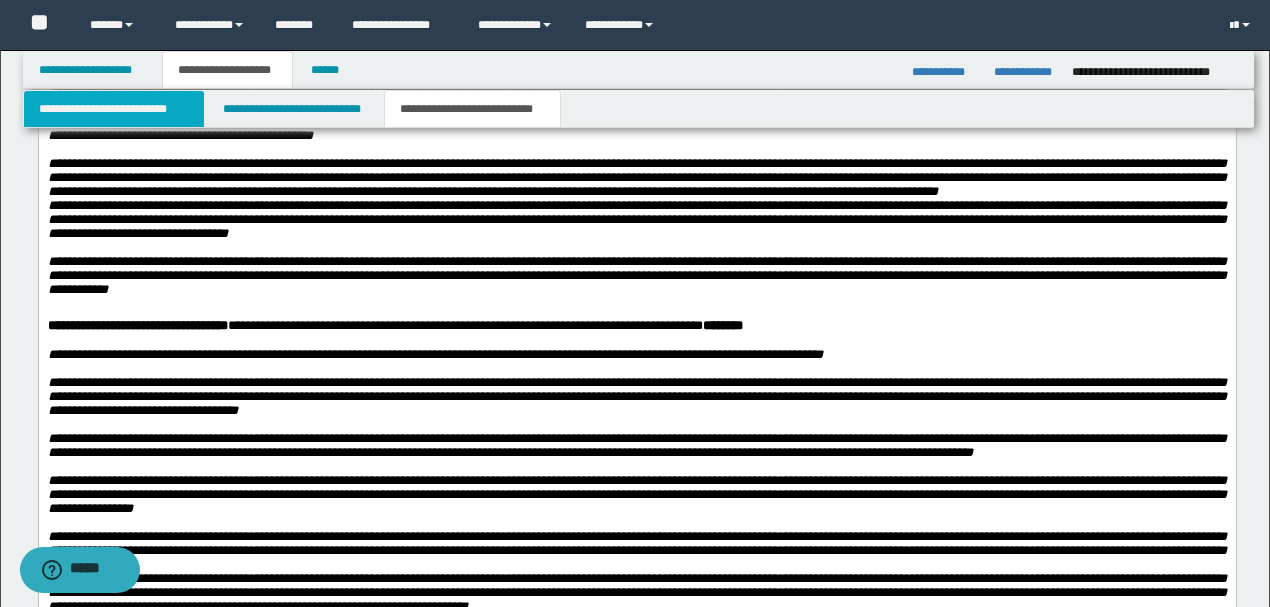 click on "**********" at bounding box center [114, 109] 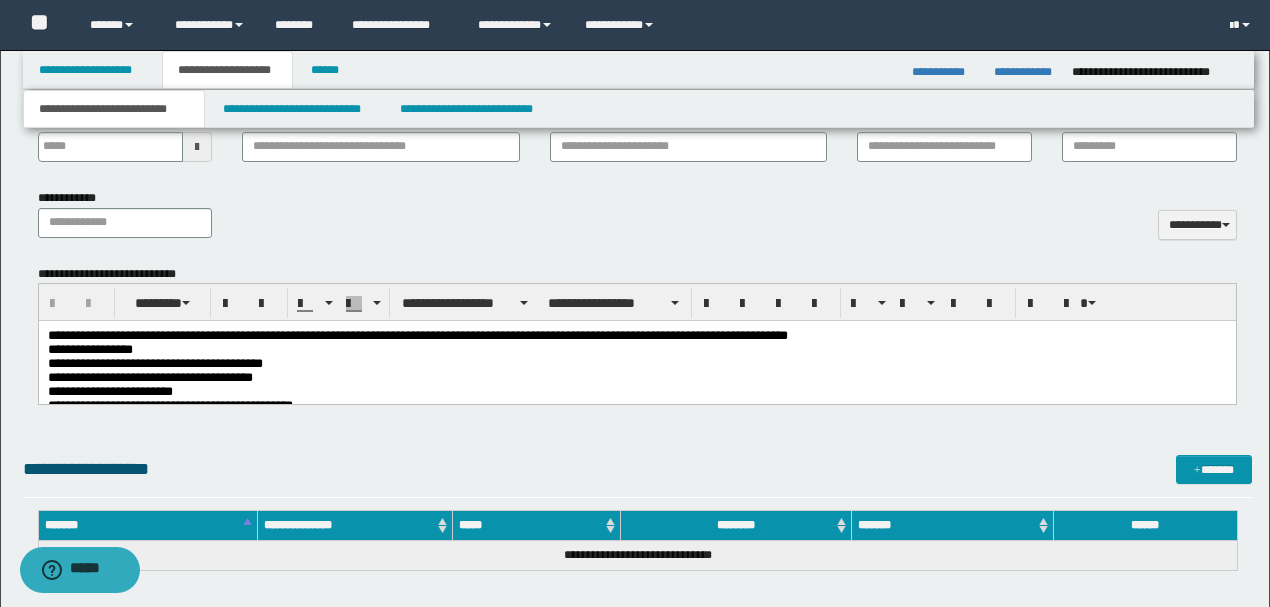 scroll, scrollTop: 916, scrollLeft: 0, axis: vertical 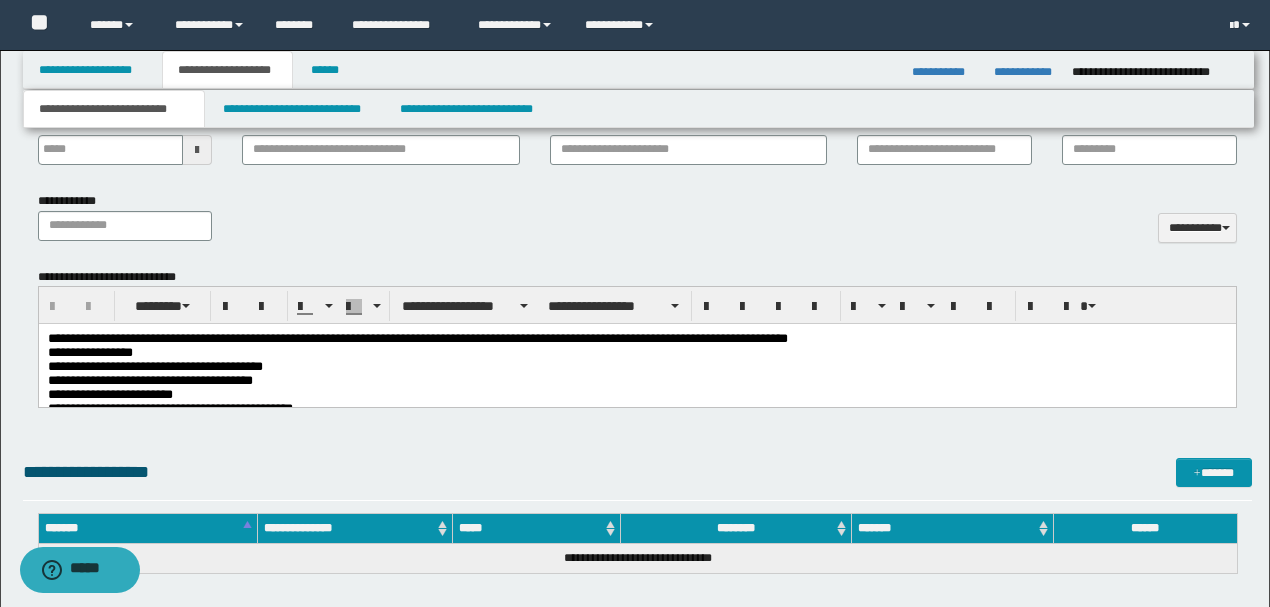 click on "**********" at bounding box center (636, 353) 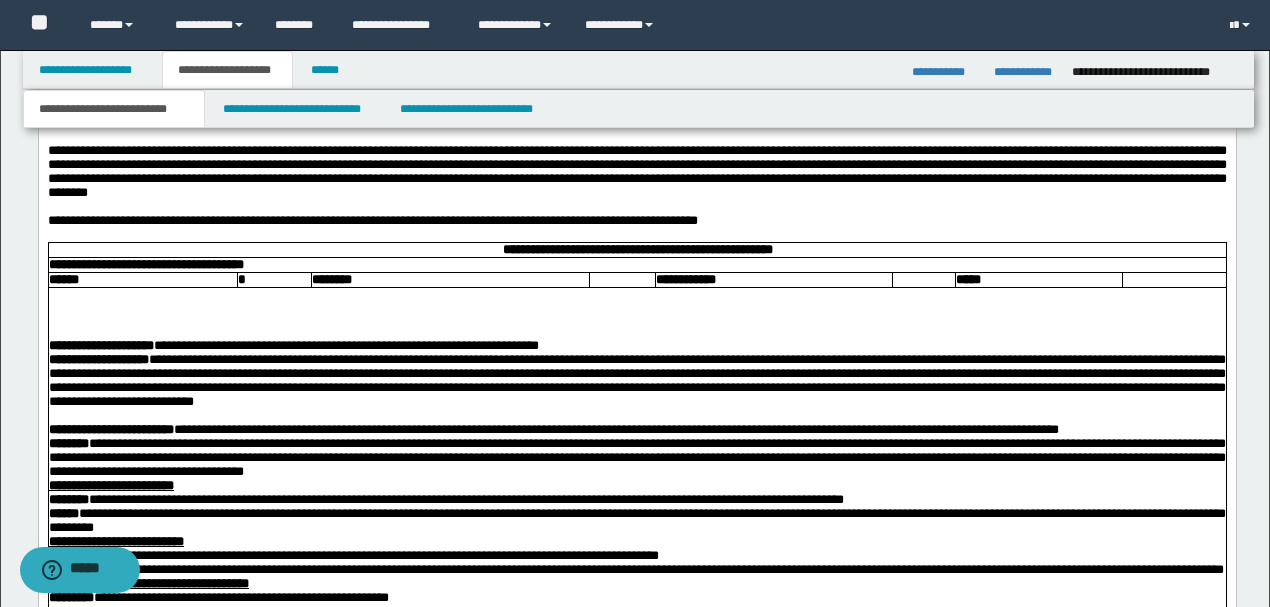 scroll, scrollTop: 3582, scrollLeft: 0, axis: vertical 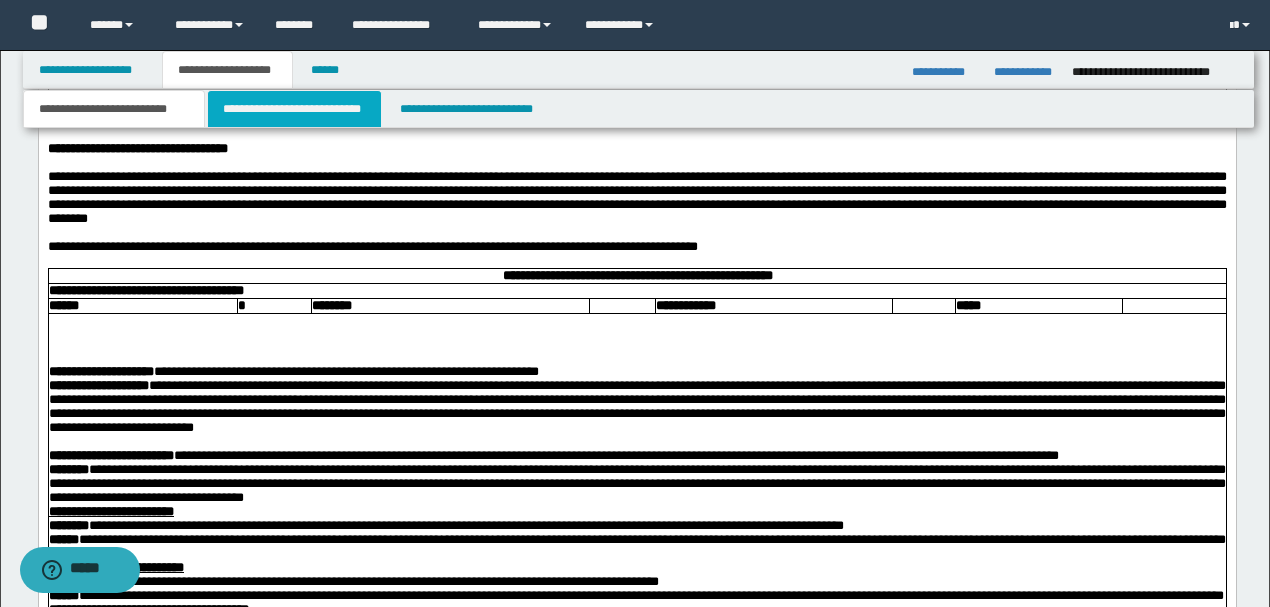 click on "**********" at bounding box center [294, 109] 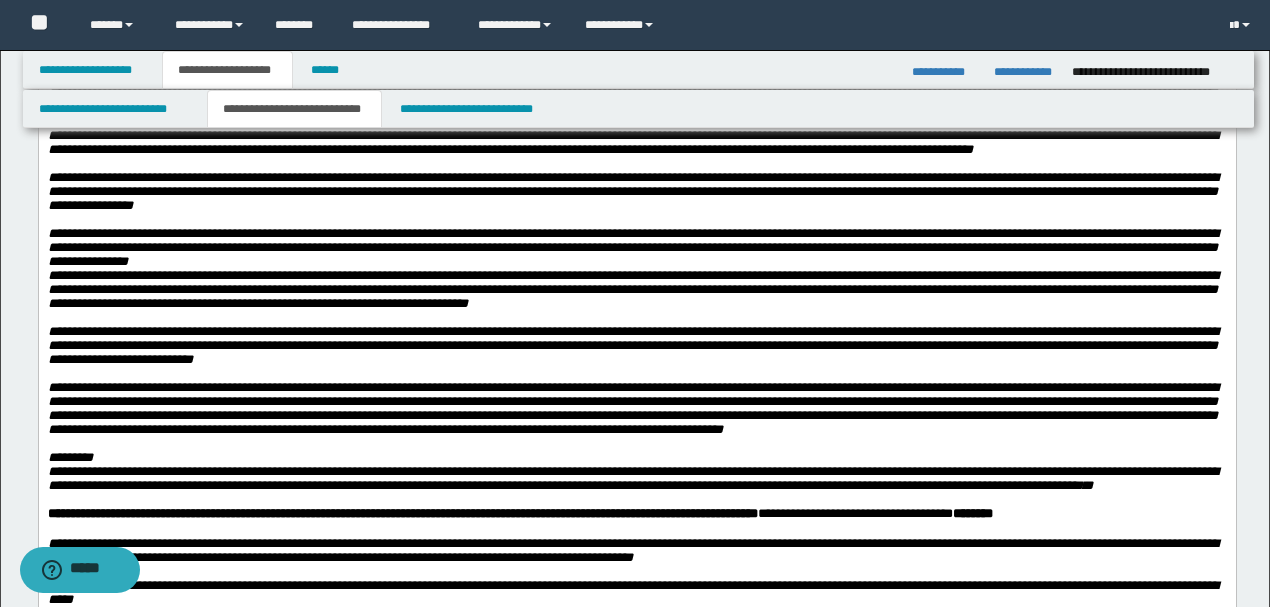 click at bounding box center [636, -231] 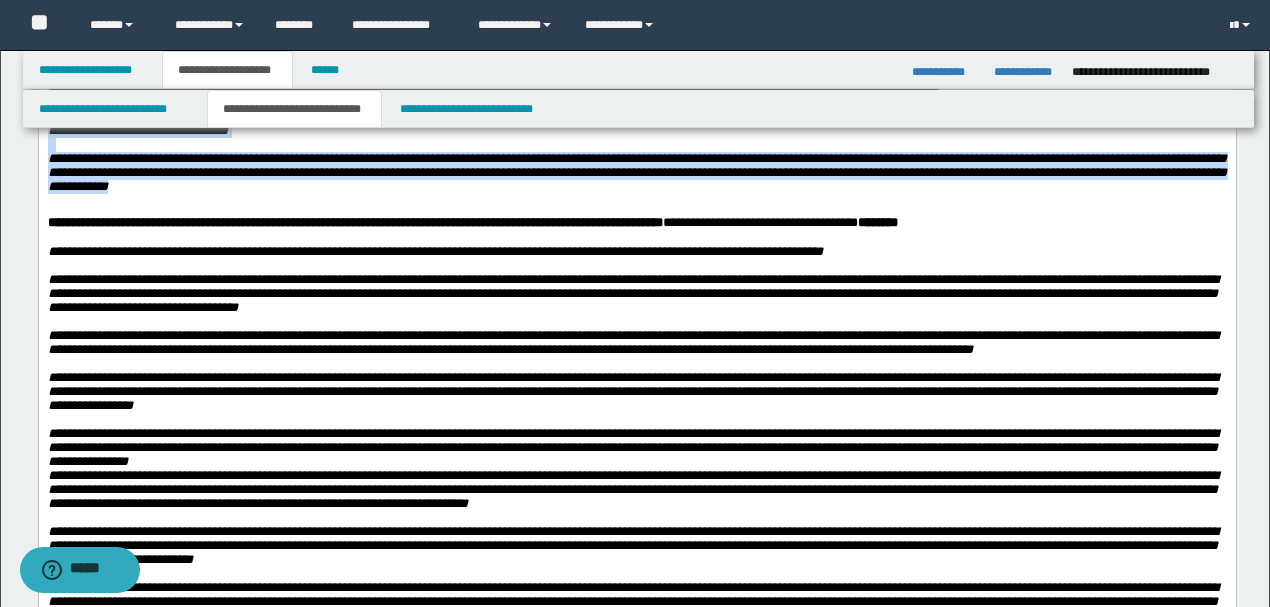 click on "**********" at bounding box center [636, -136] 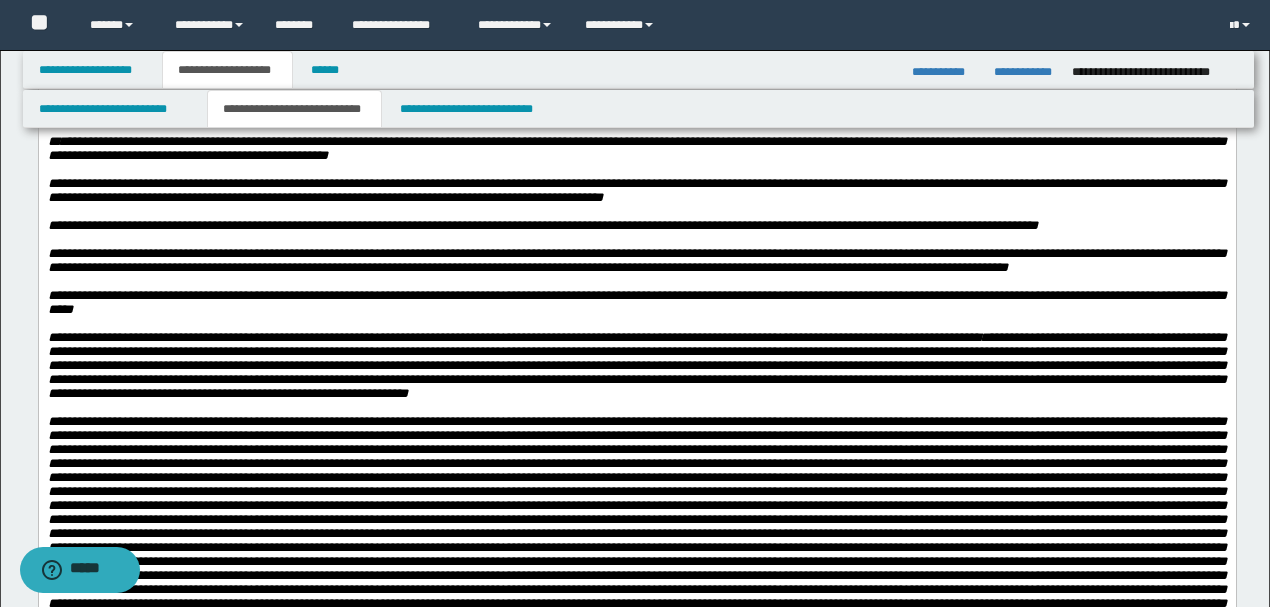 scroll, scrollTop: 600, scrollLeft: 0, axis: vertical 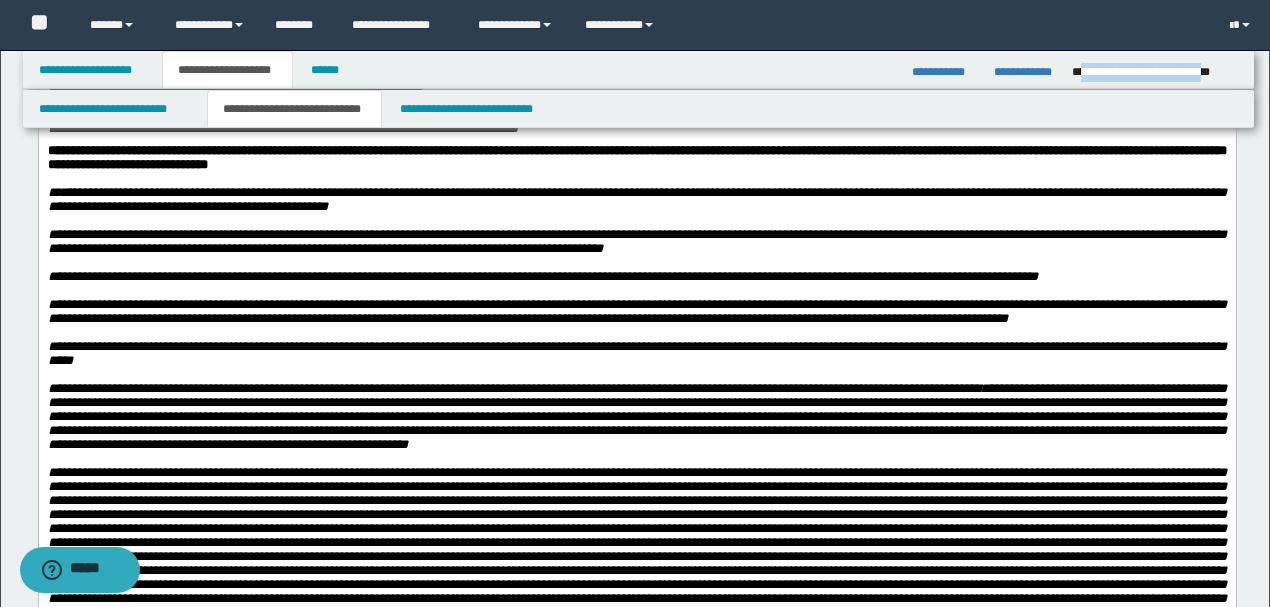 drag, startPoint x: 1080, startPoint y: 75, endPoint x: 1234, endPoint y: 73, distance: 154.01299 